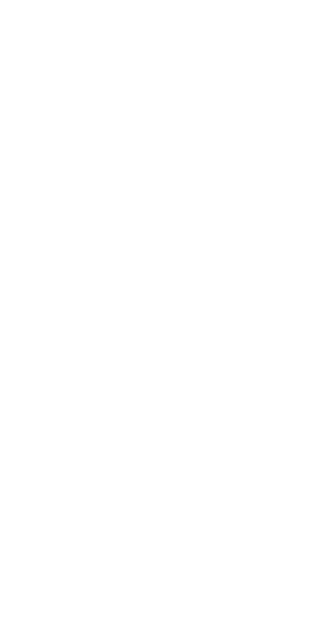 scroll, scrollTop: 0, scrollLeft: 0, axis: both 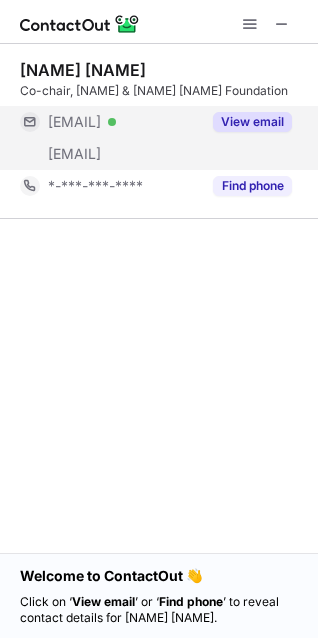click on "View email" at bounding box center [252, 122] 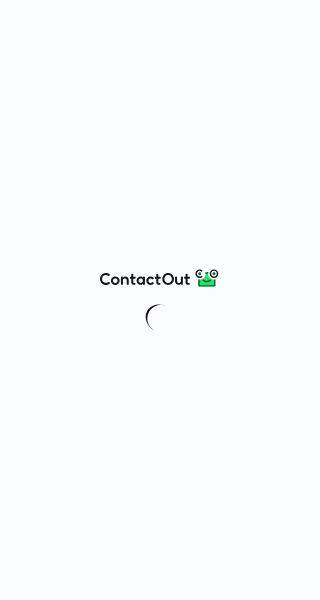 scroll, scrollTop: 0, scrollLeft: 0, axis: both 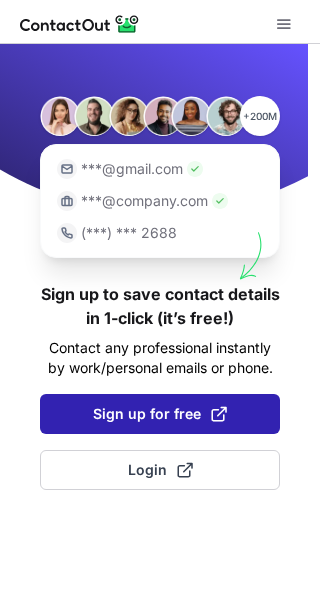 click on "Sign up for free" at bounding box center (160, 414) 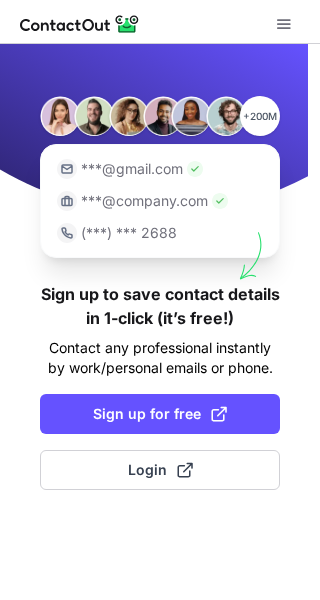 scroll, scrollTop: 0, scrollLeft: 0, axis: both 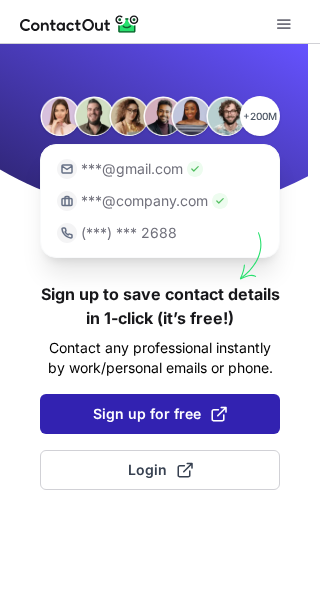 click on "Sign up for free" at bounding box center [160, 414] 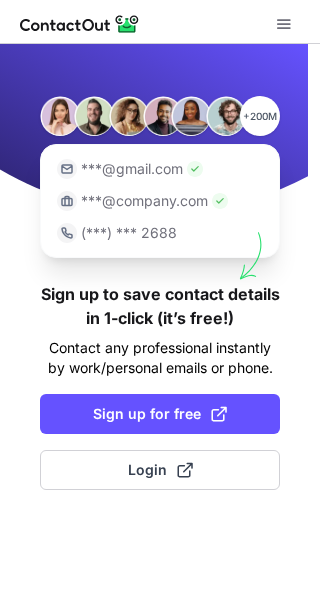scroll, scrollTop: 0, scrollLeft: 0, axis: both 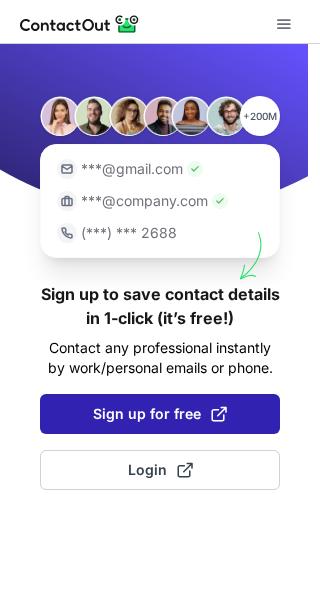 click on "Sign up for free" at bounding box center [160, 414] 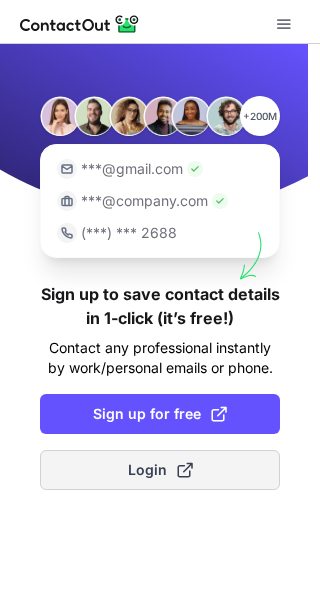 click on "Login" at bounding box center [160, 470] 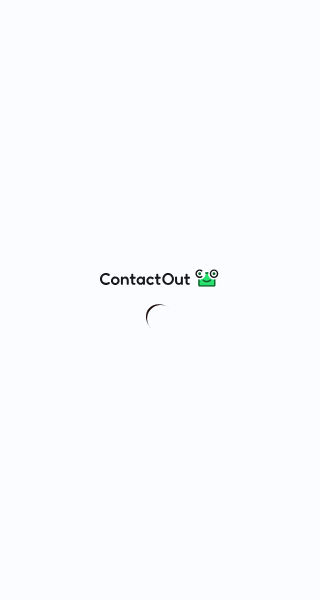 scroll, scrollTop: 0, scrollLeft: 0, axis: both 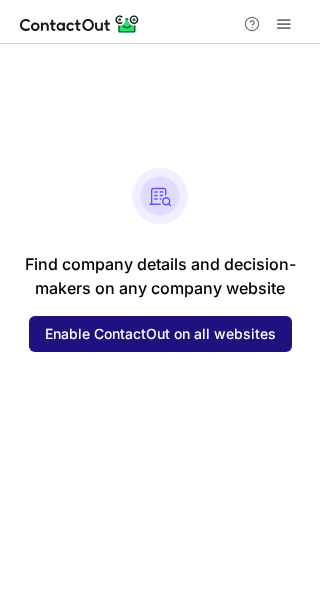 click on "Enable ContactOut on all websites" at bounding box center (160, 334) 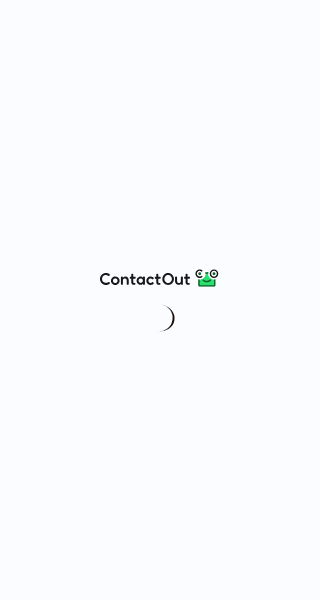 scroll, scrollTop: 0, scrollLeft: 0, axis: both 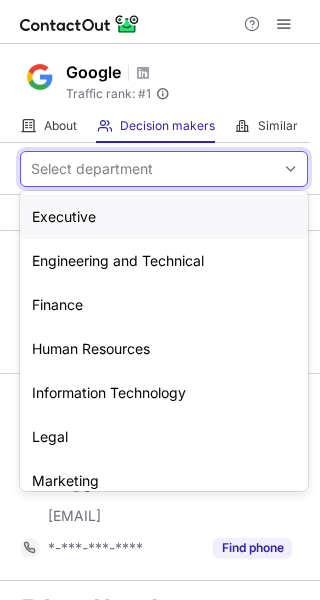 click on "Select department" at bounding box center [148, 169] 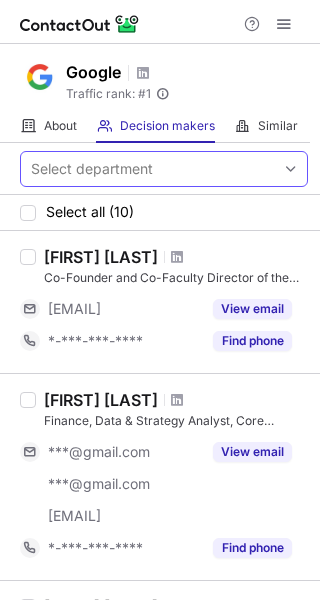 click on "Select department" at bounding box center (148, 169) 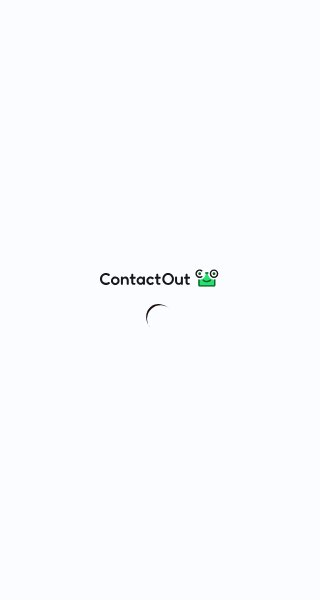 scroll, scrollTop: 0, scrollLeft: 0, axis: both 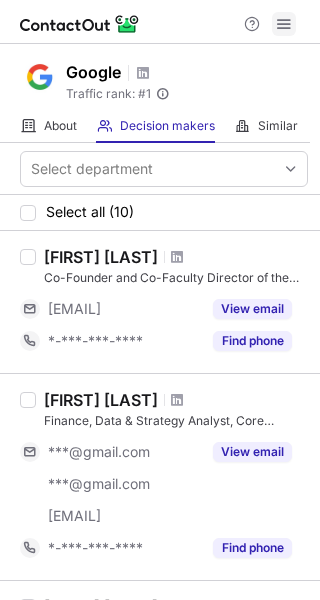 click at bounding box center [284, 24] 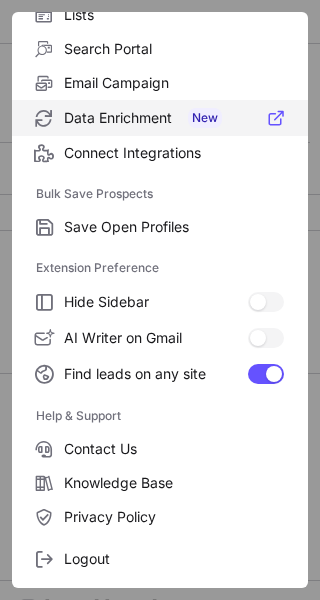 scroll, scrollTop: 233, scrollLeft: 0, axis: vertical 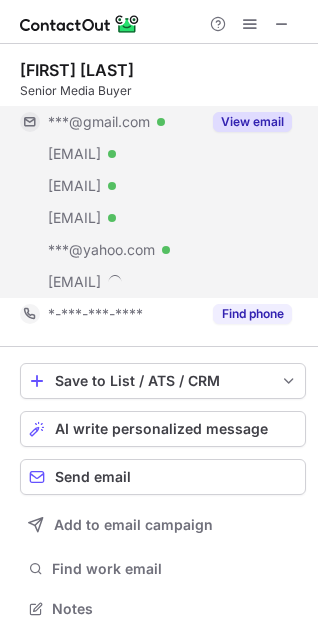 click on "View email" at bounding box center [252, 122] 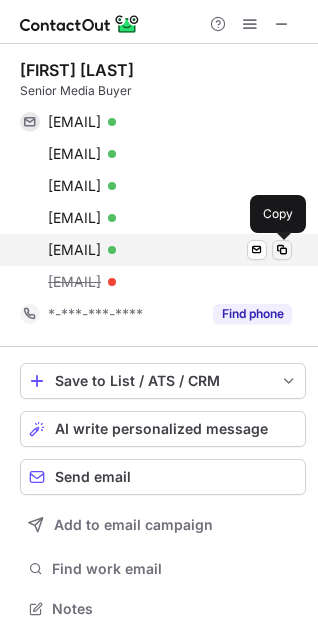 click at bounding box center (282, 250) 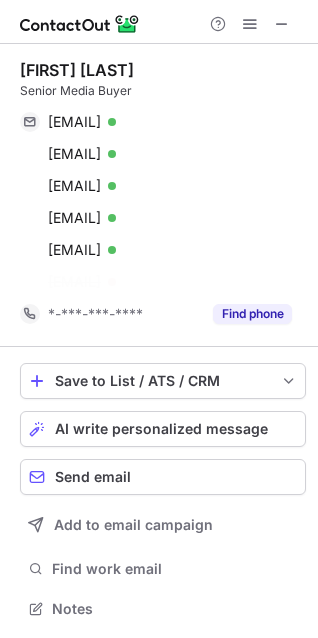 scroll, scrollTop: 10, scrollLeft: 10, axis: both 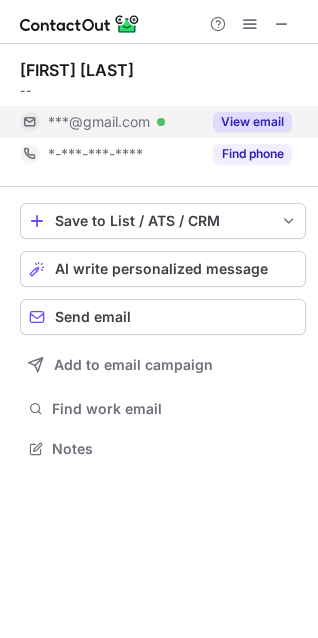 click on "View email" at bounding box center (252, 122) 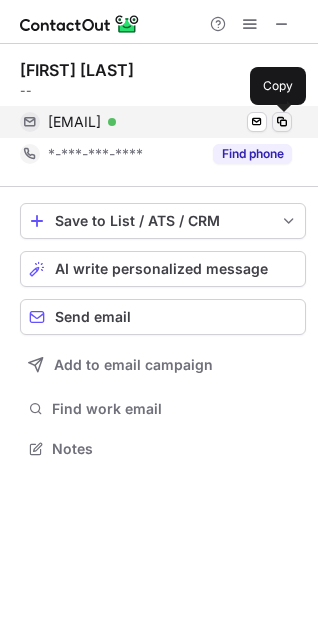 click at bounding box center (282, 122) 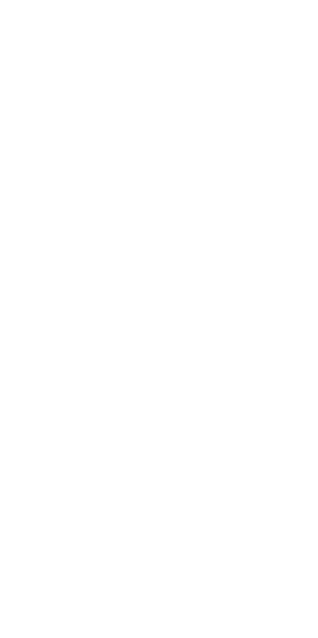 scroll, scrollTop: 0, scrollLeft: 0, axis: both 